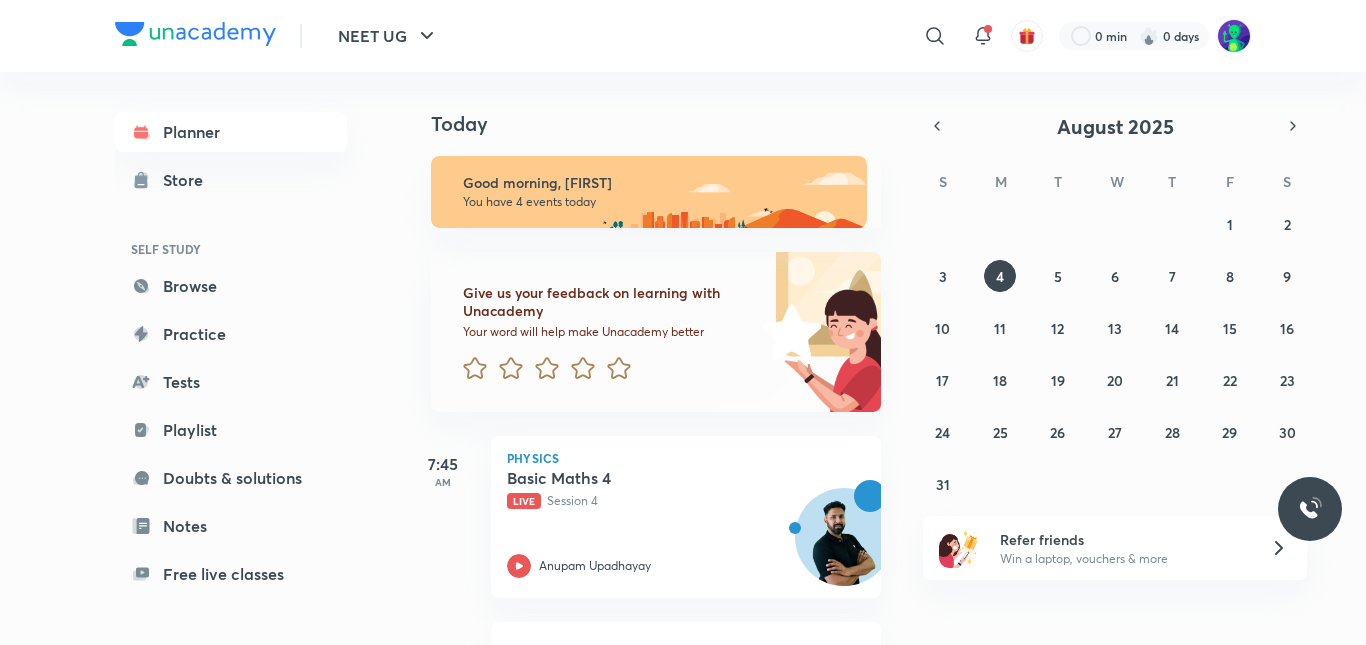 scroll, scrollTop: 0, scrollLeft: 0, axis: both 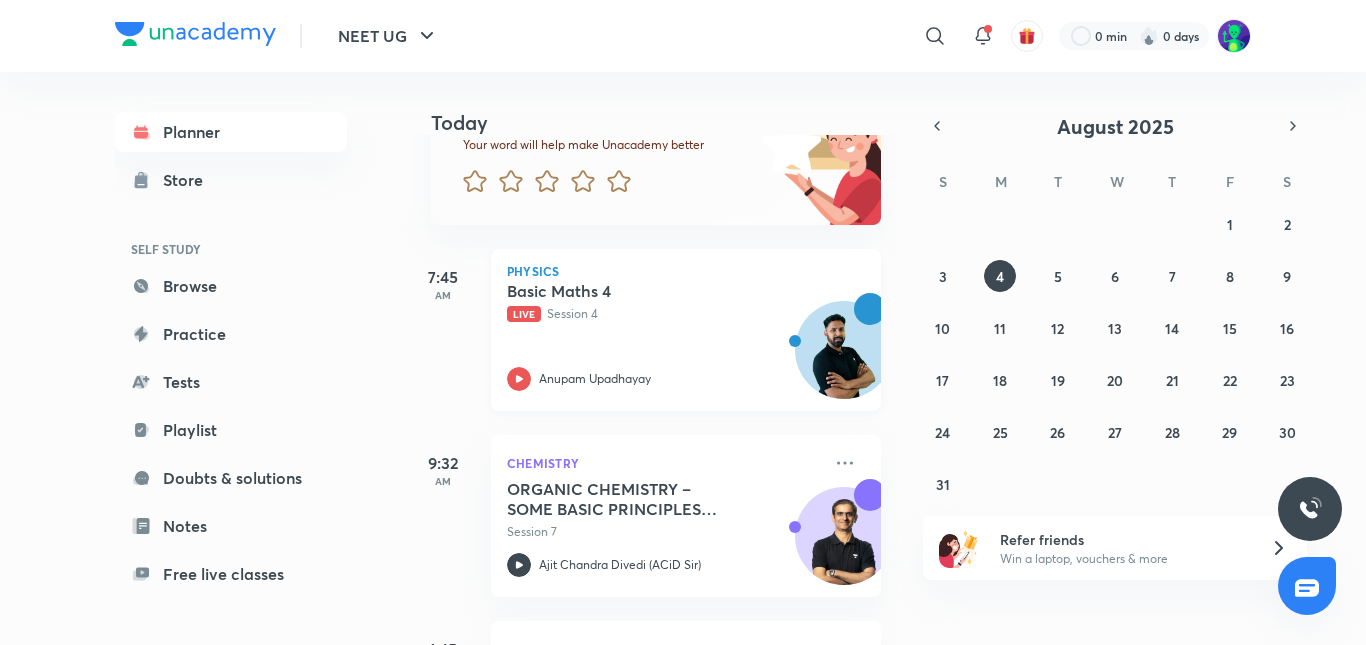 click on "Basic Maths 4" at bounding box center [631, 291] 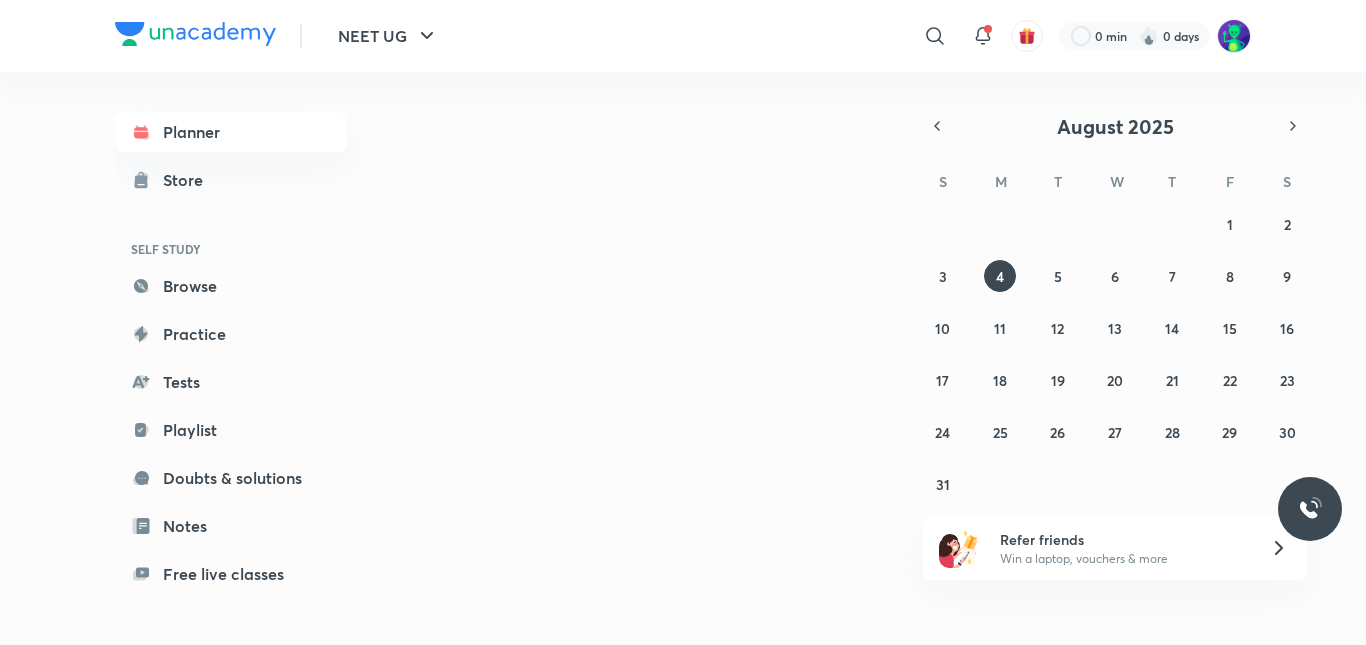 scroll, scrollTop: 0, scrollLeft: 0, axis: both 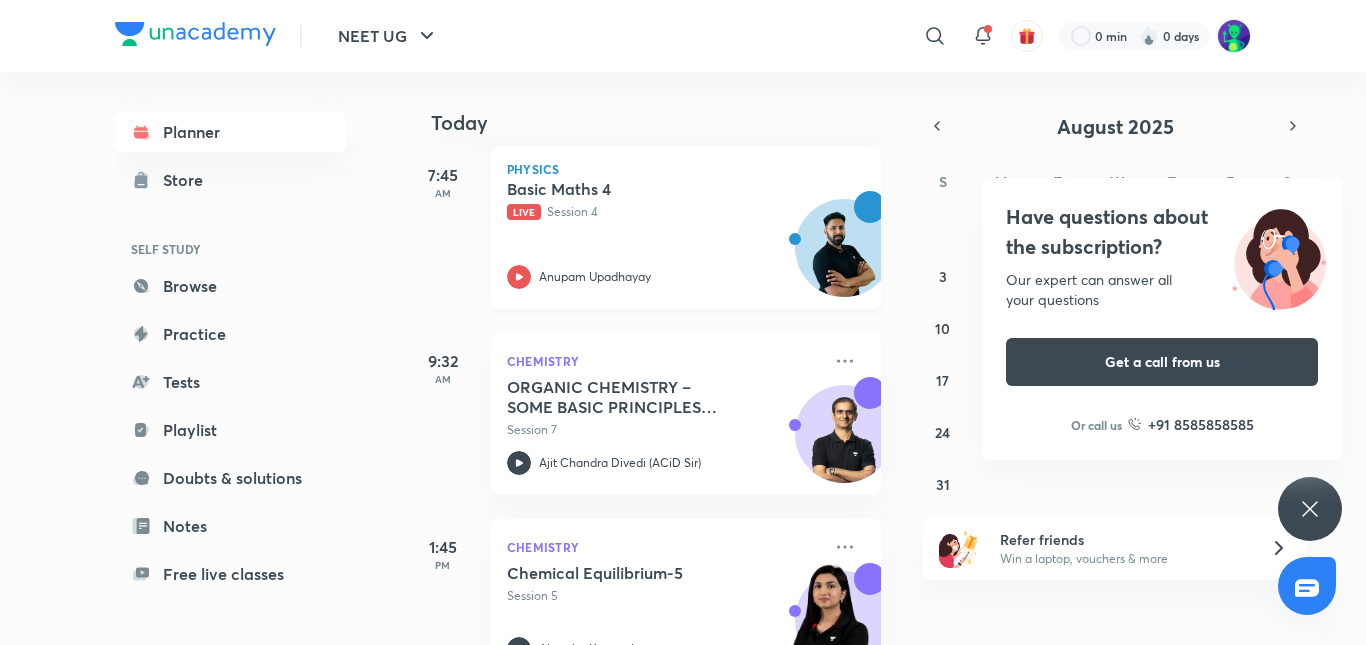 click on "Physics Basic Maths 4 Live Session 4 [FIRST] [LAST]" at bounding box center [686, 228] 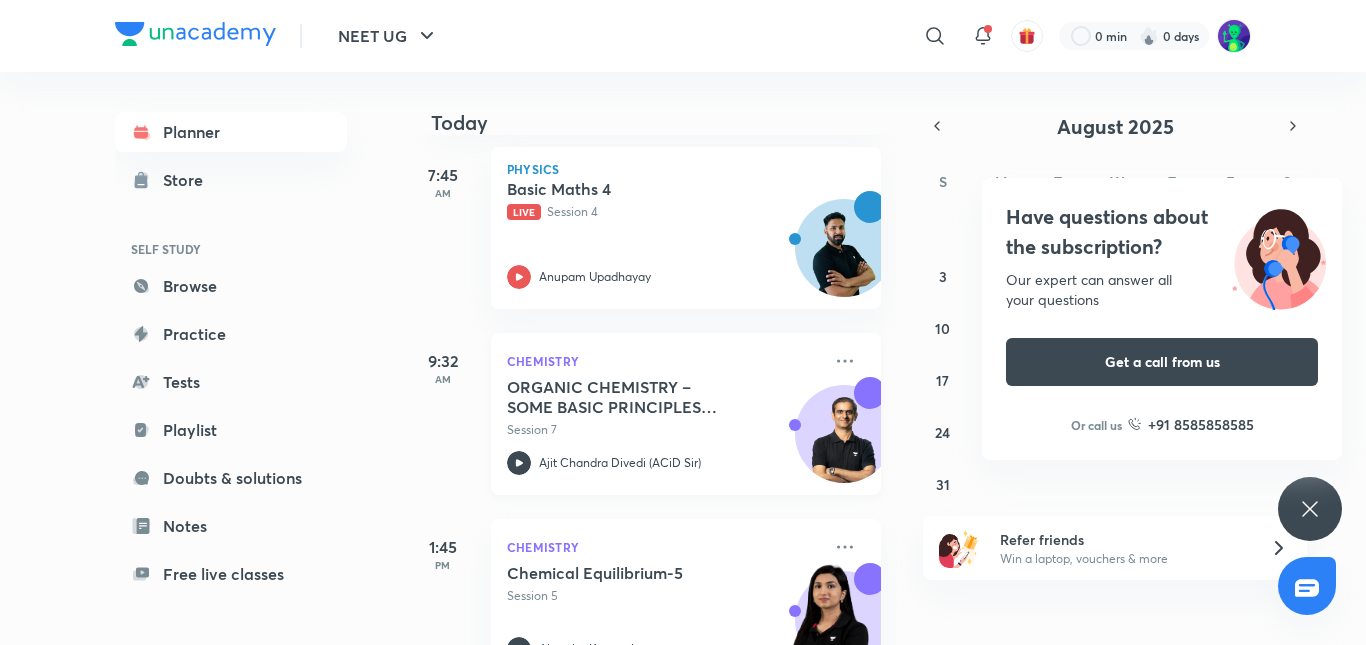 click on "ORGANIC CHEMISTRY – SOME BASIC PRINCIPLES AND TECHNIQUES (IUPAC Nomenclature) - 7" at bounding box center [631, 397] 